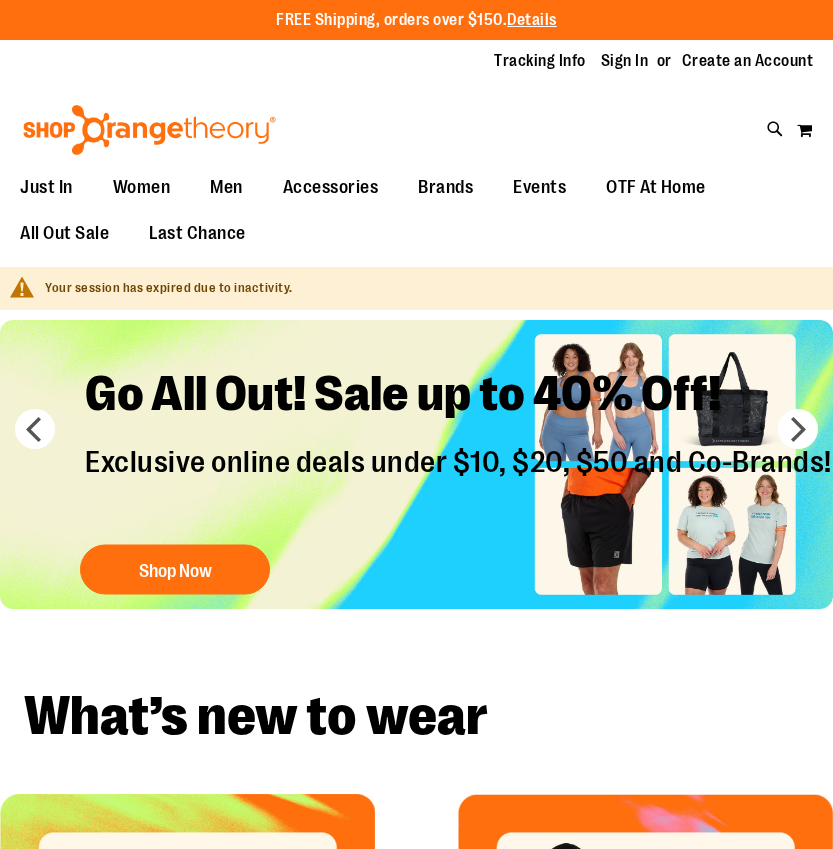 scroll, scrollTop: 0, scrollLeft: 0, axis: both 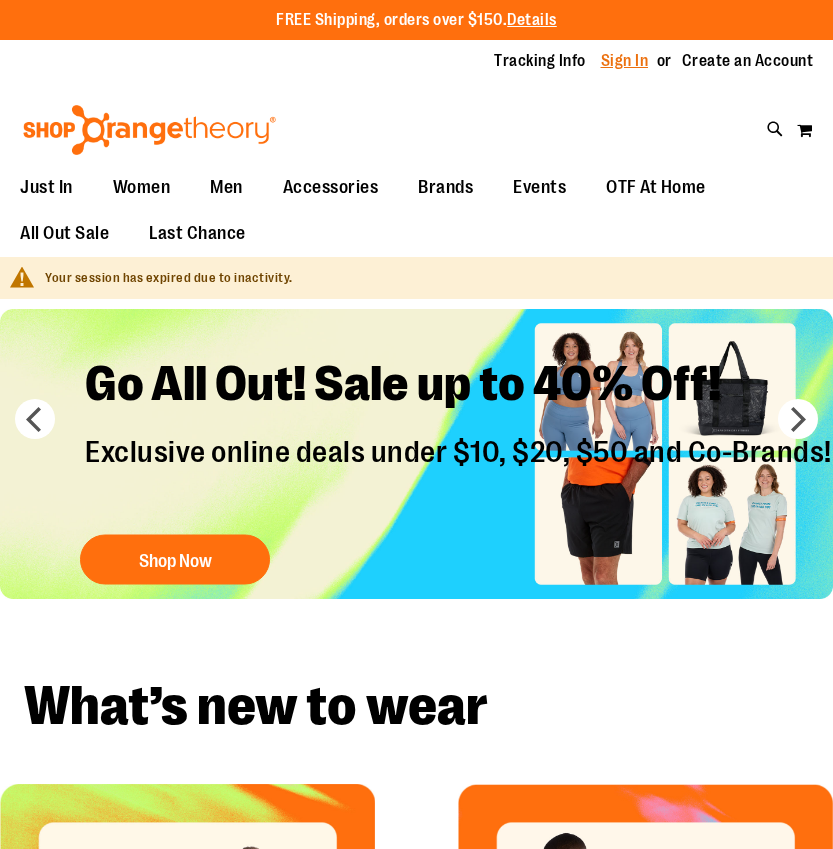 type on "**********" 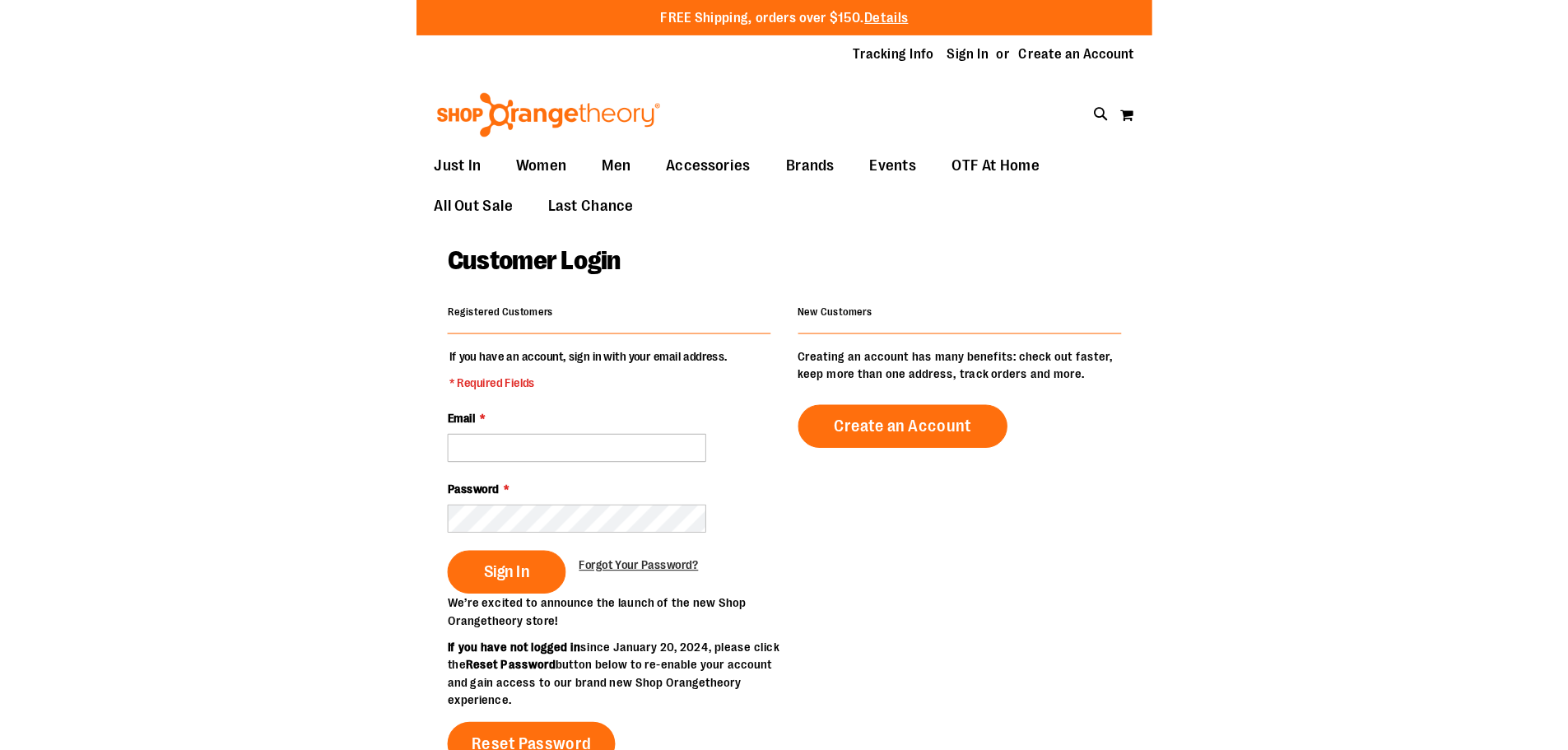 scroll, scrollTop: 0, scrollLeft: 0, axis: both 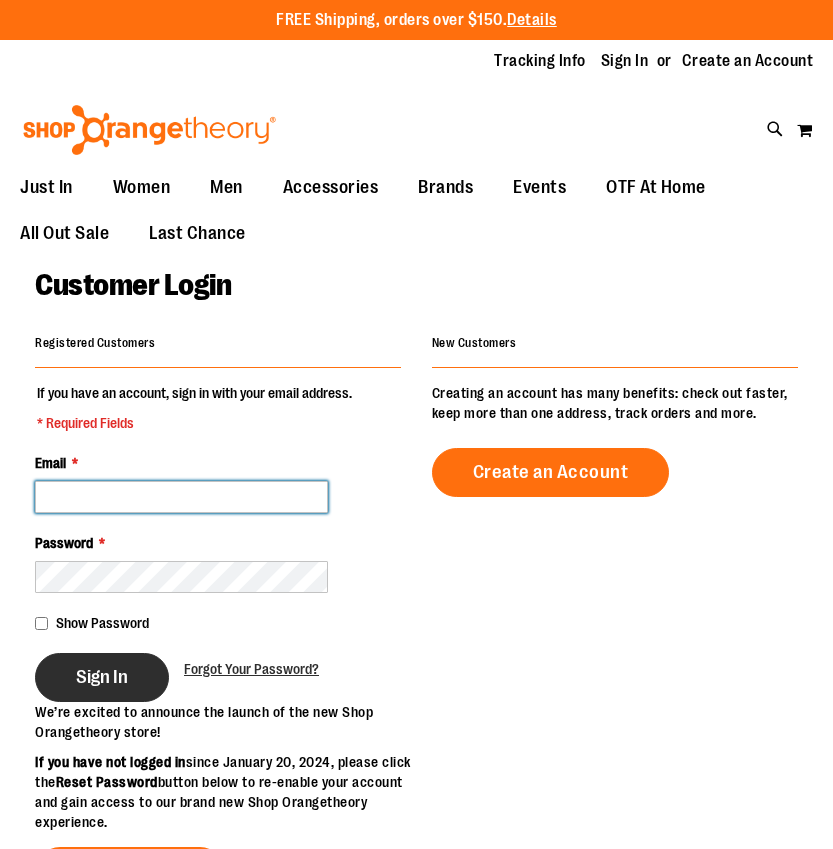 type on "**********" 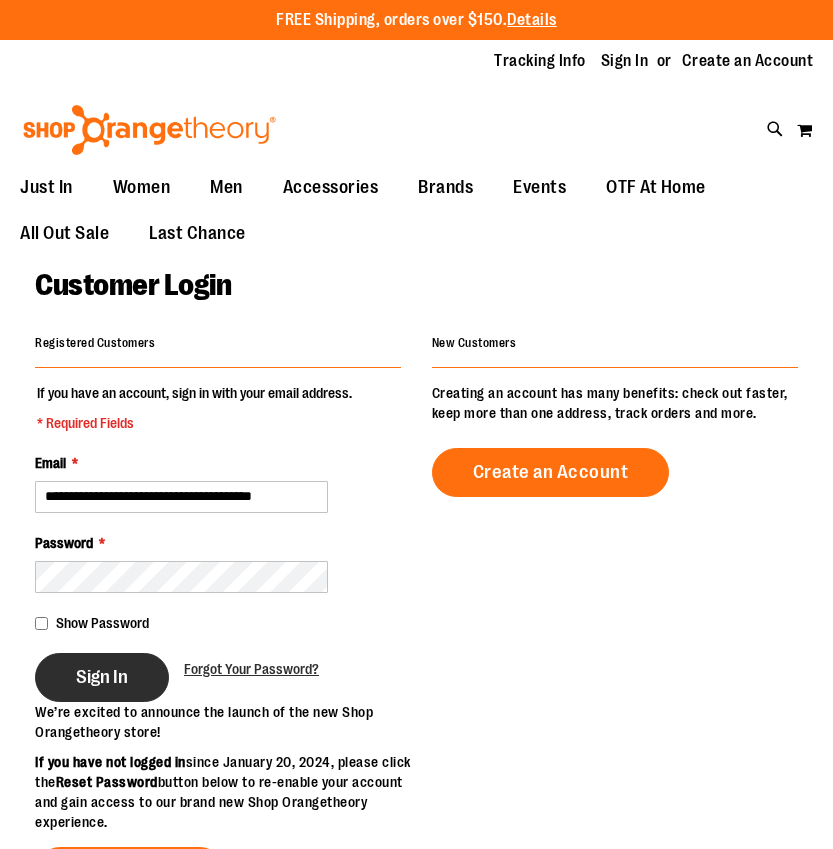 type on "**********" 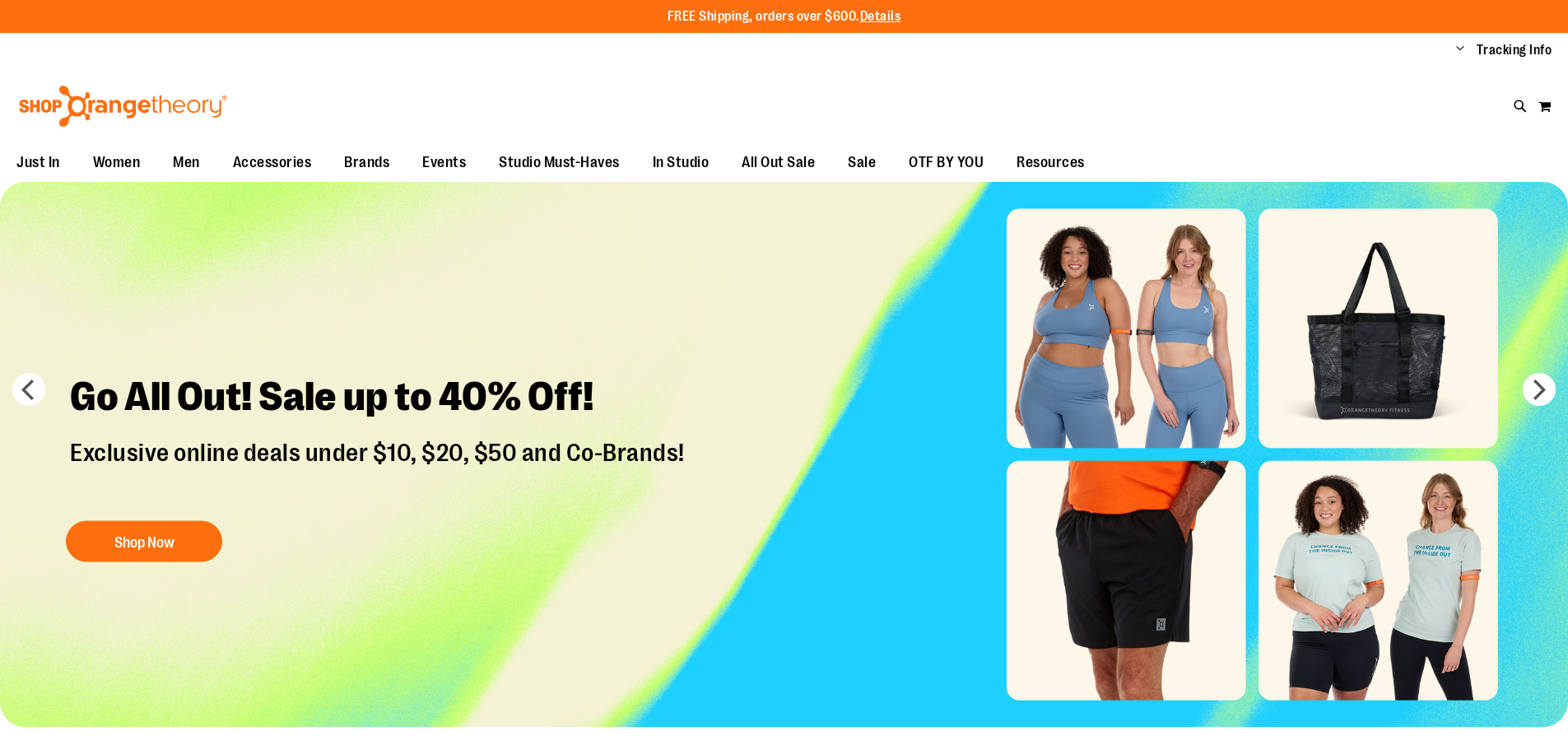 scroll, scrollTop: 0, scrollLeft: 0, axis: both 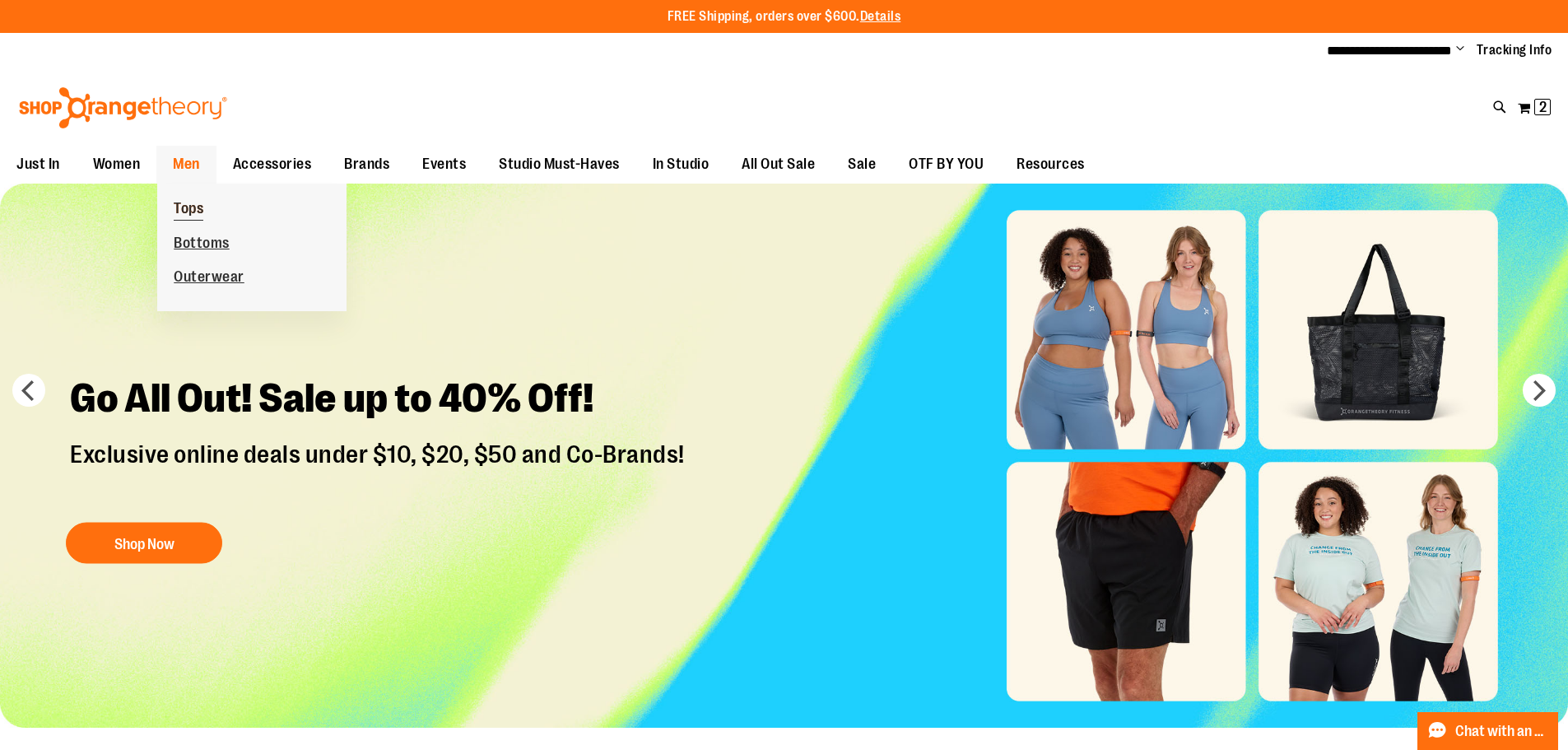 type on "**********" 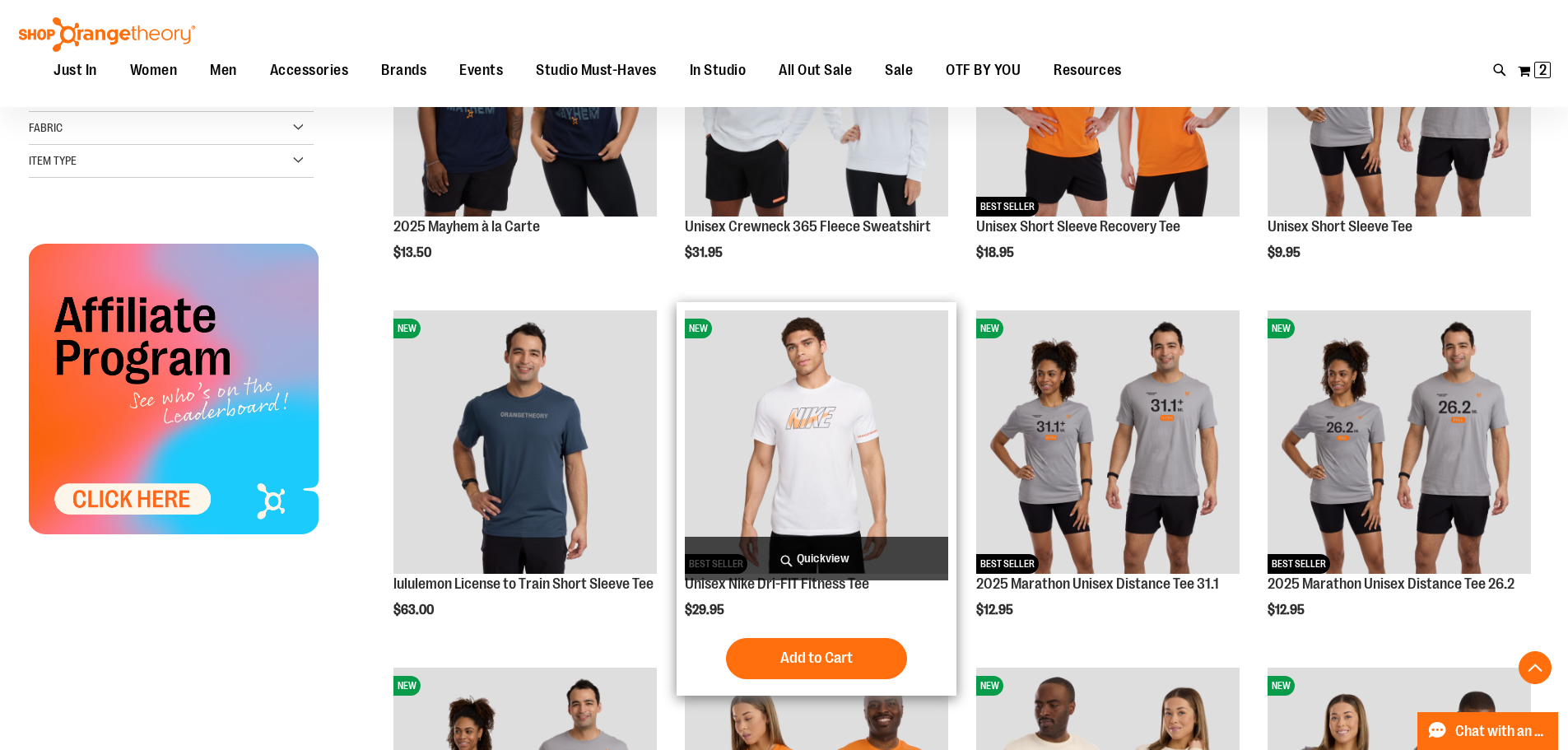 scroll, scrollTop: 411, scrollLeft: 0, axis: vertical 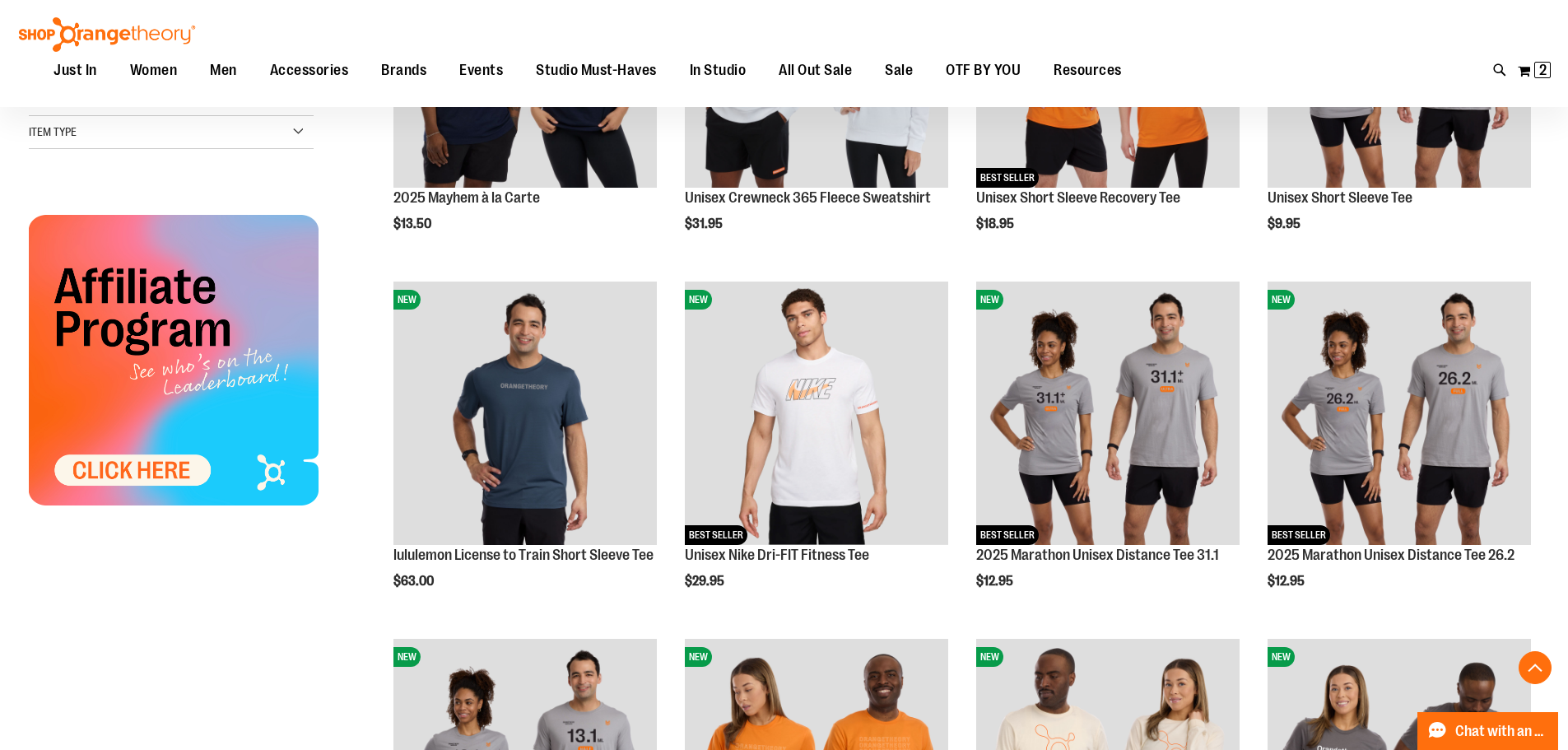 type on "**********" 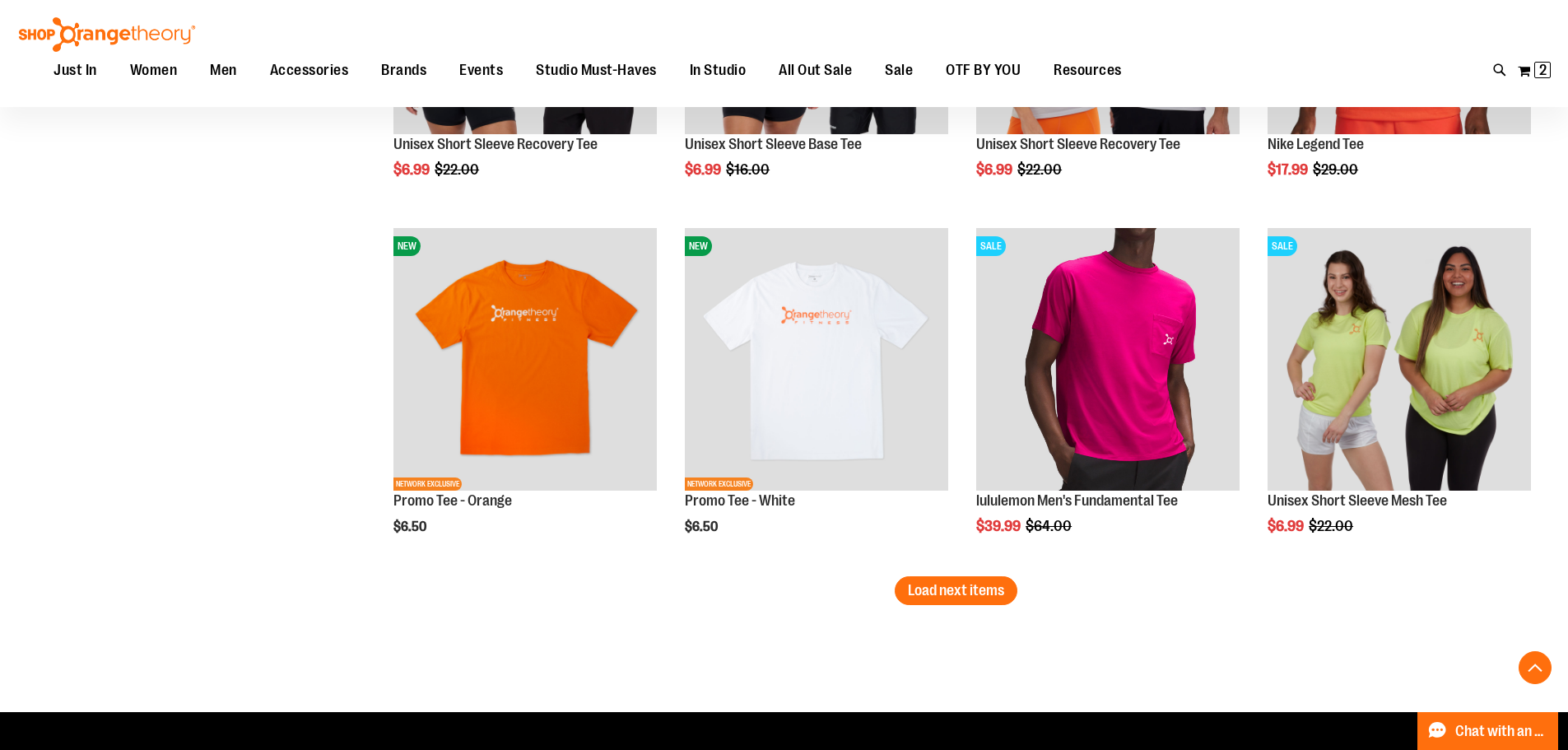 scroll, scrollTop: 3045, scrollLeft: 0, axis: vertical 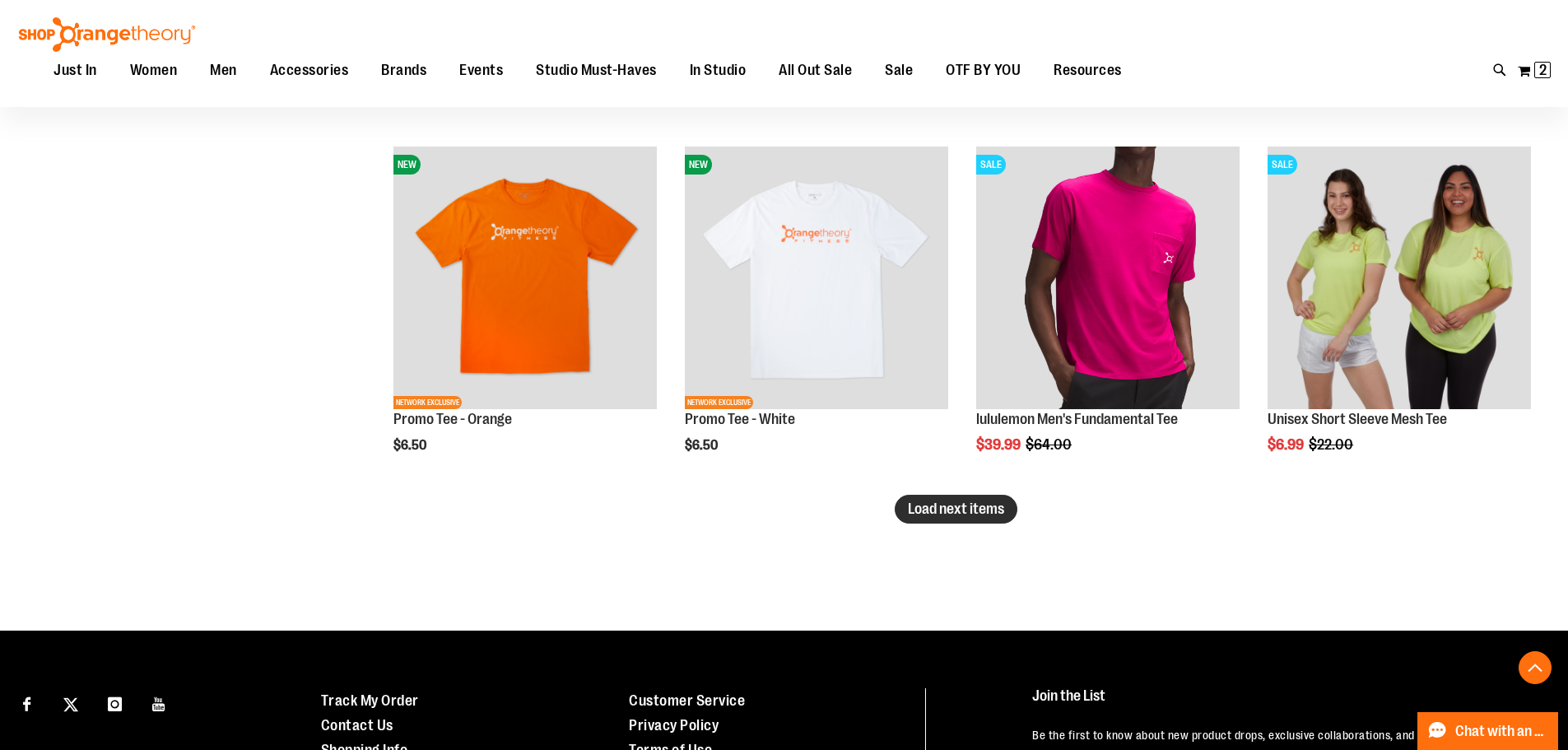 click on "Load next items" at bounding box center [956, 509] 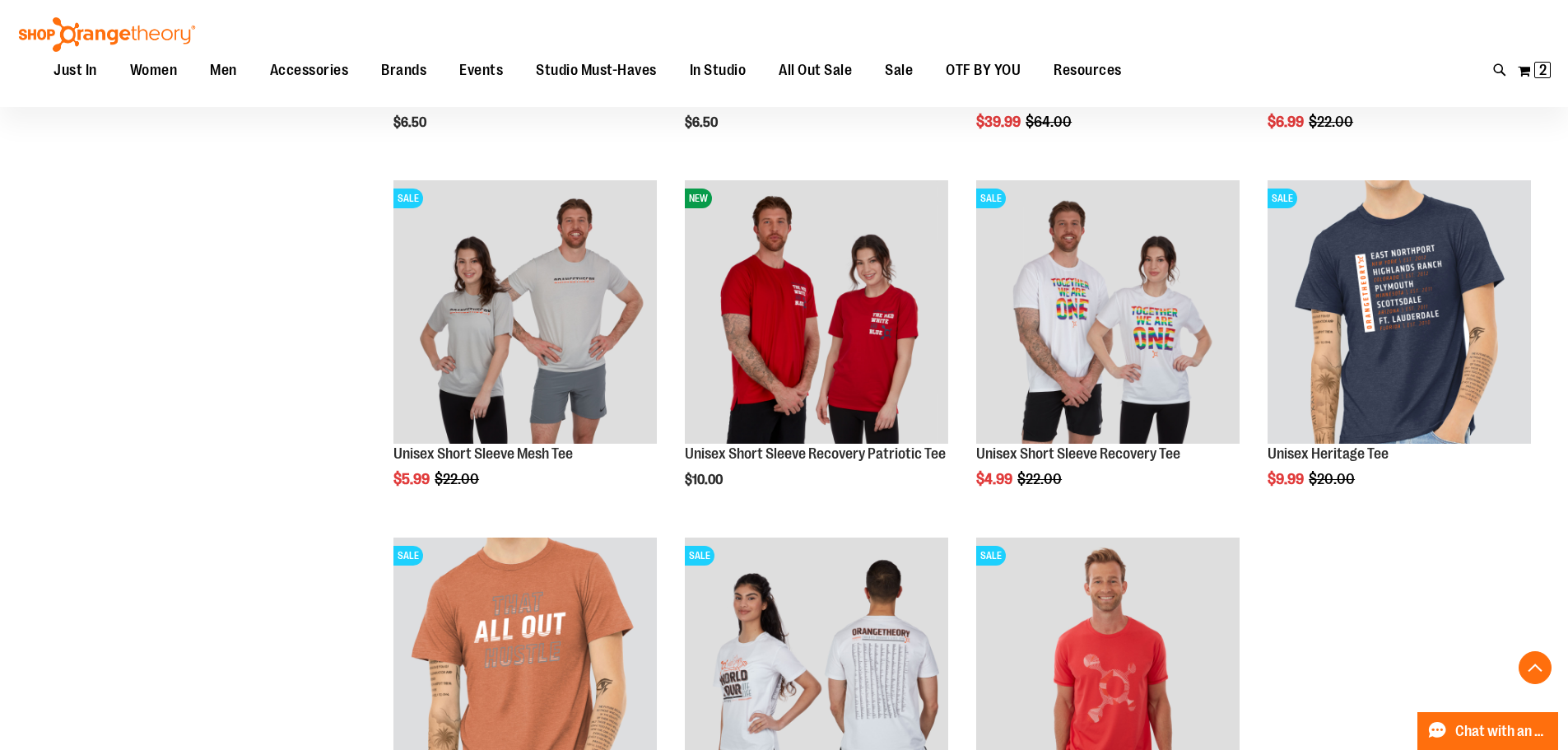 scroll, scrollTop: 3210, scrollLeft: 0, axis: vertical 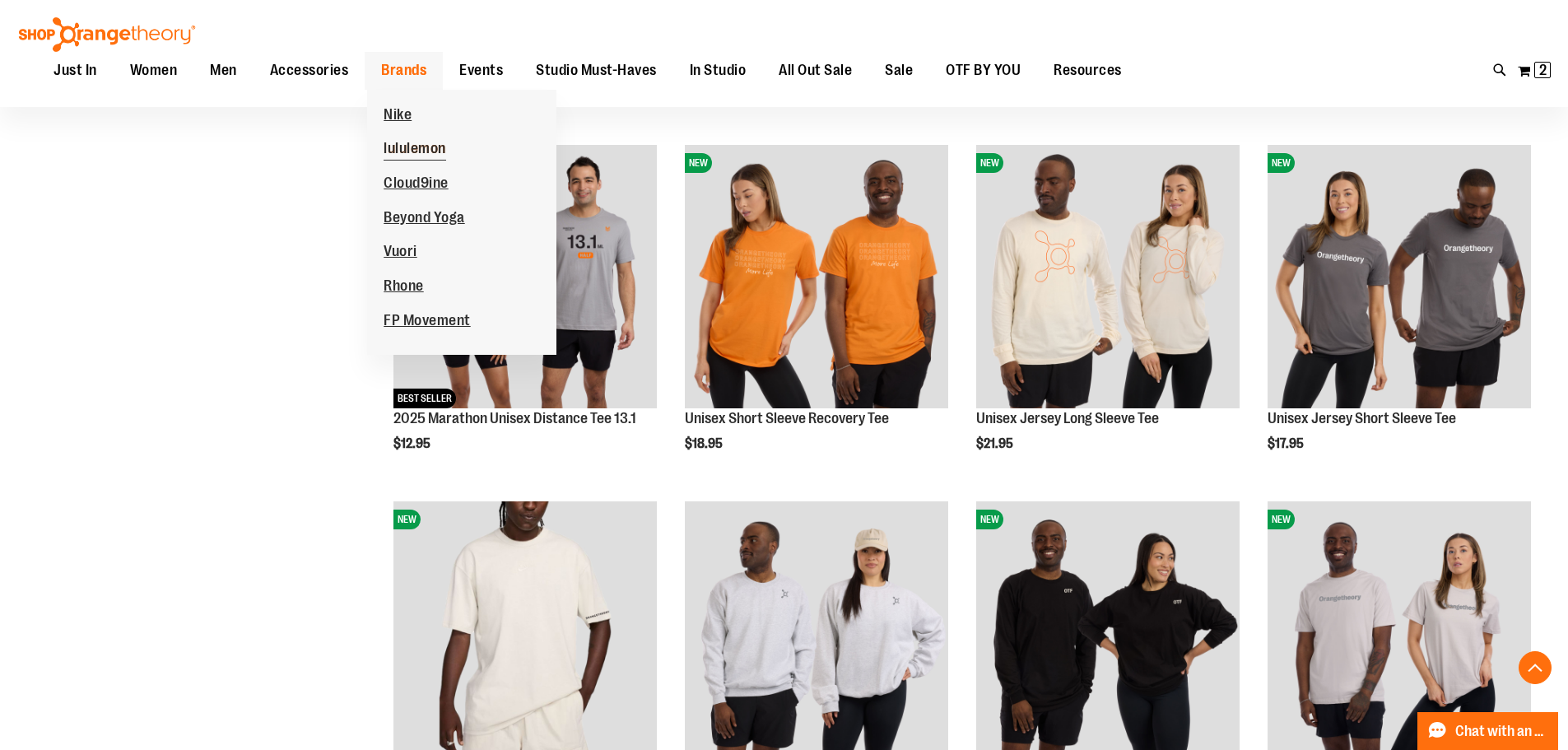 click on "lululemon" at bounding box center (415, 150) 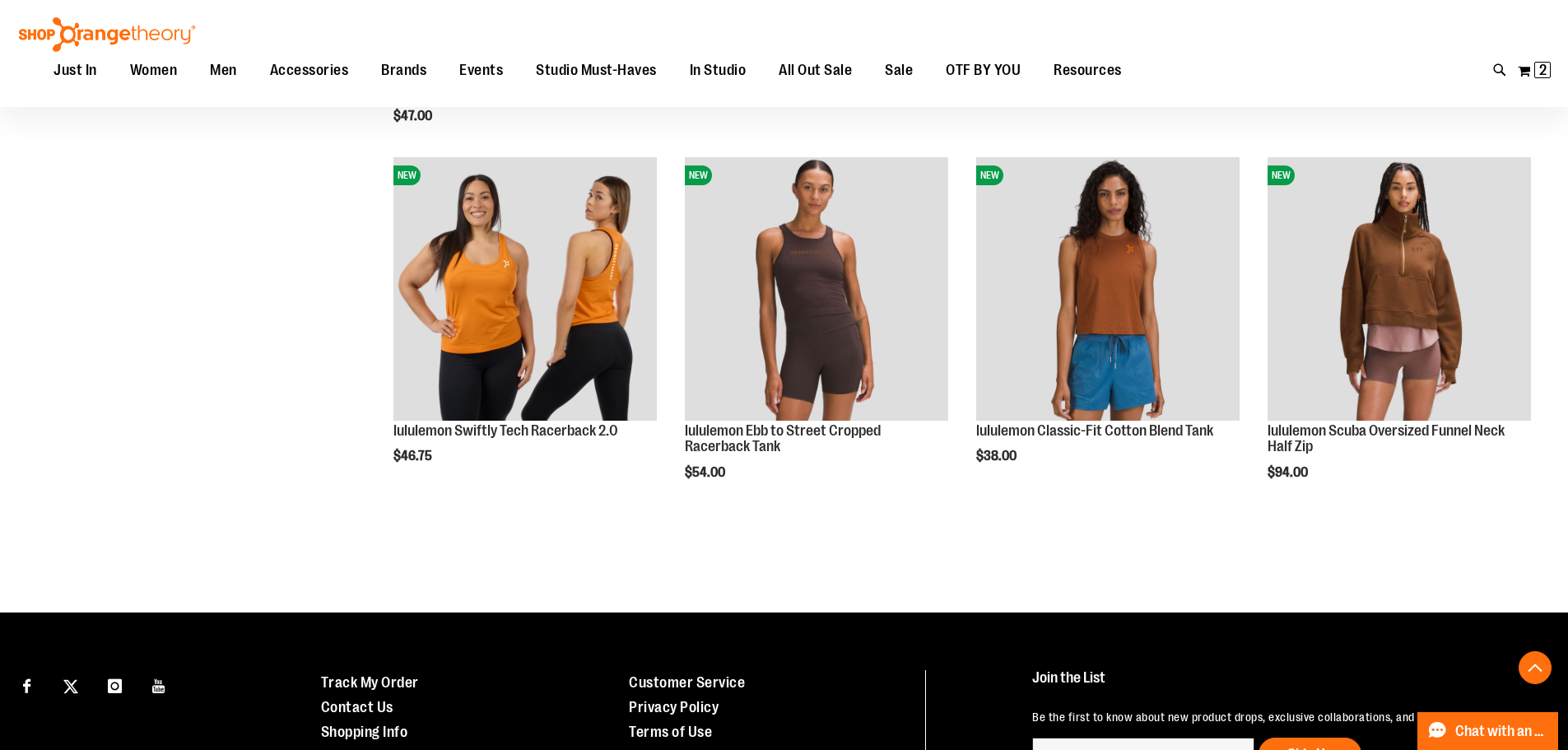 scroll, scrollTop: 905, scrollLeft: 0, axis: vertical 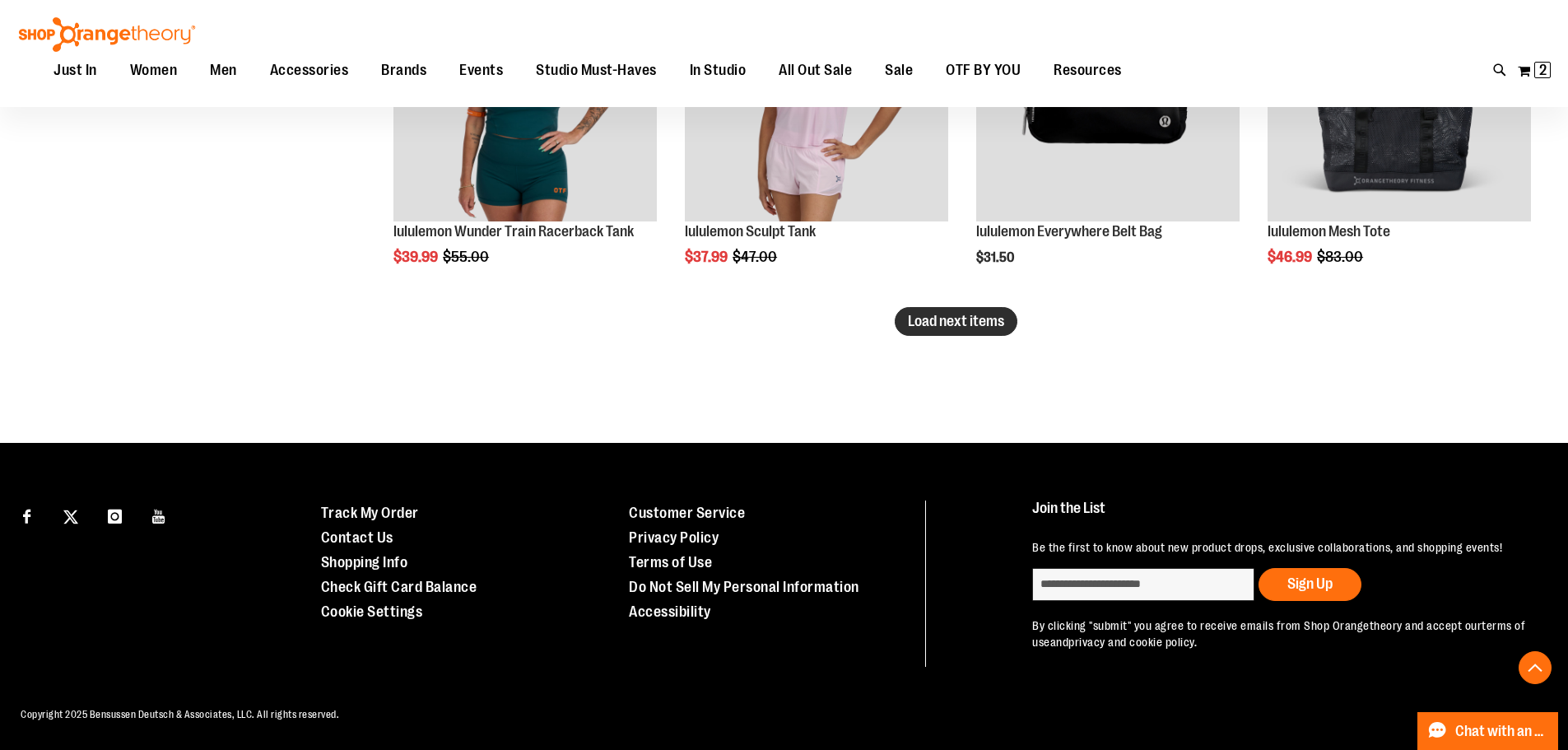 type on "**********" 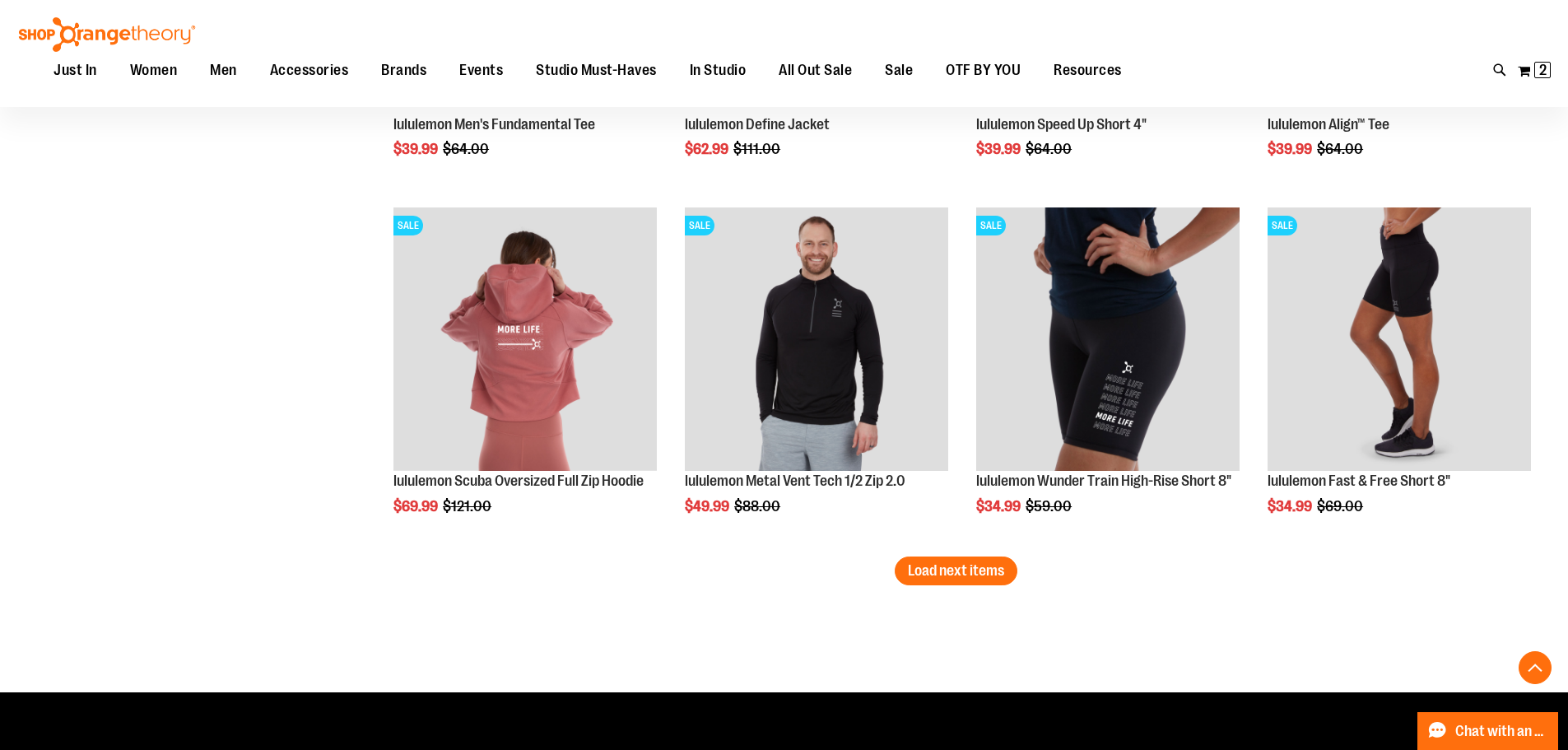 scroll, scrollTop: 4056, scrollLeft: 0, axis: vertical 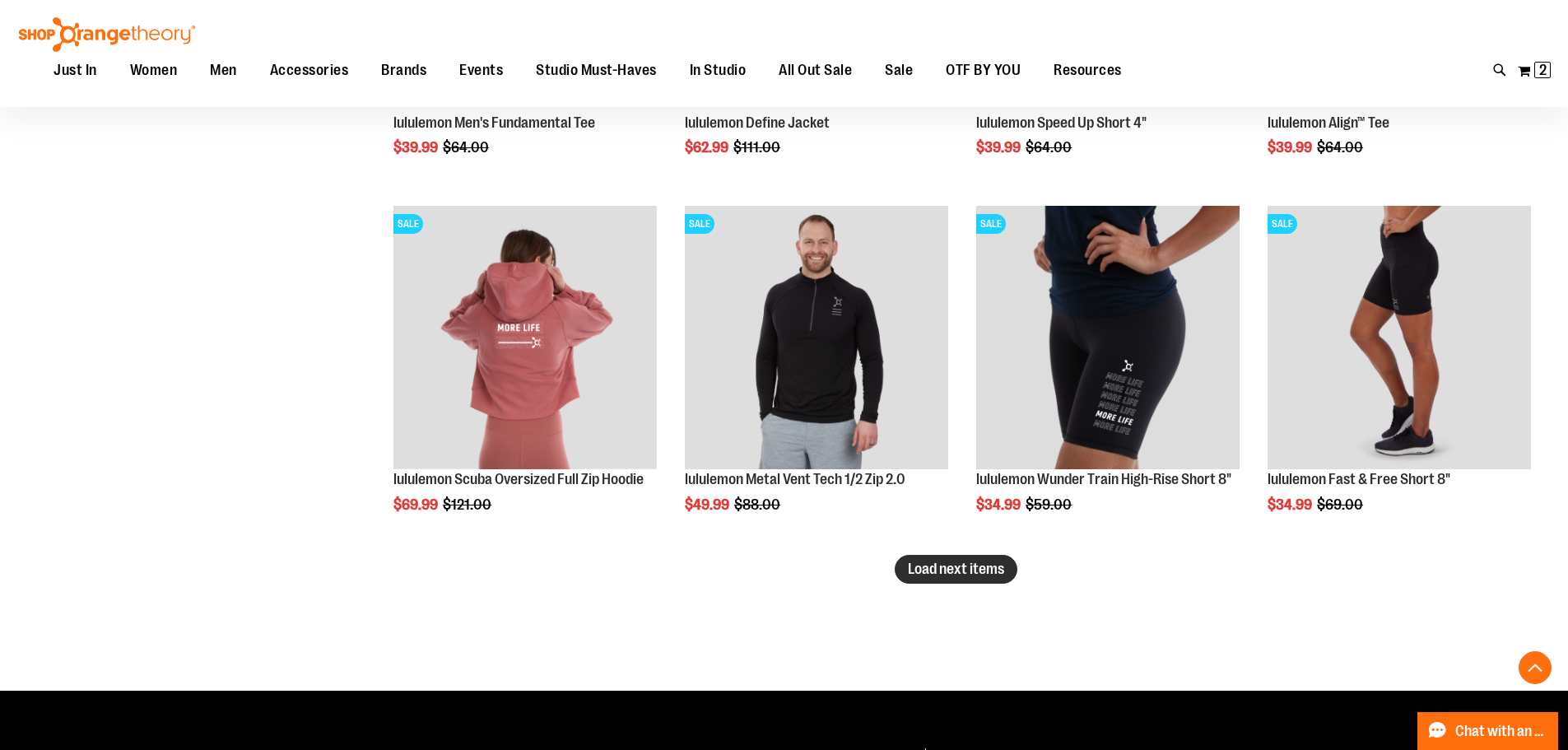 click on "Load next items" at bounding box center [956, 569] 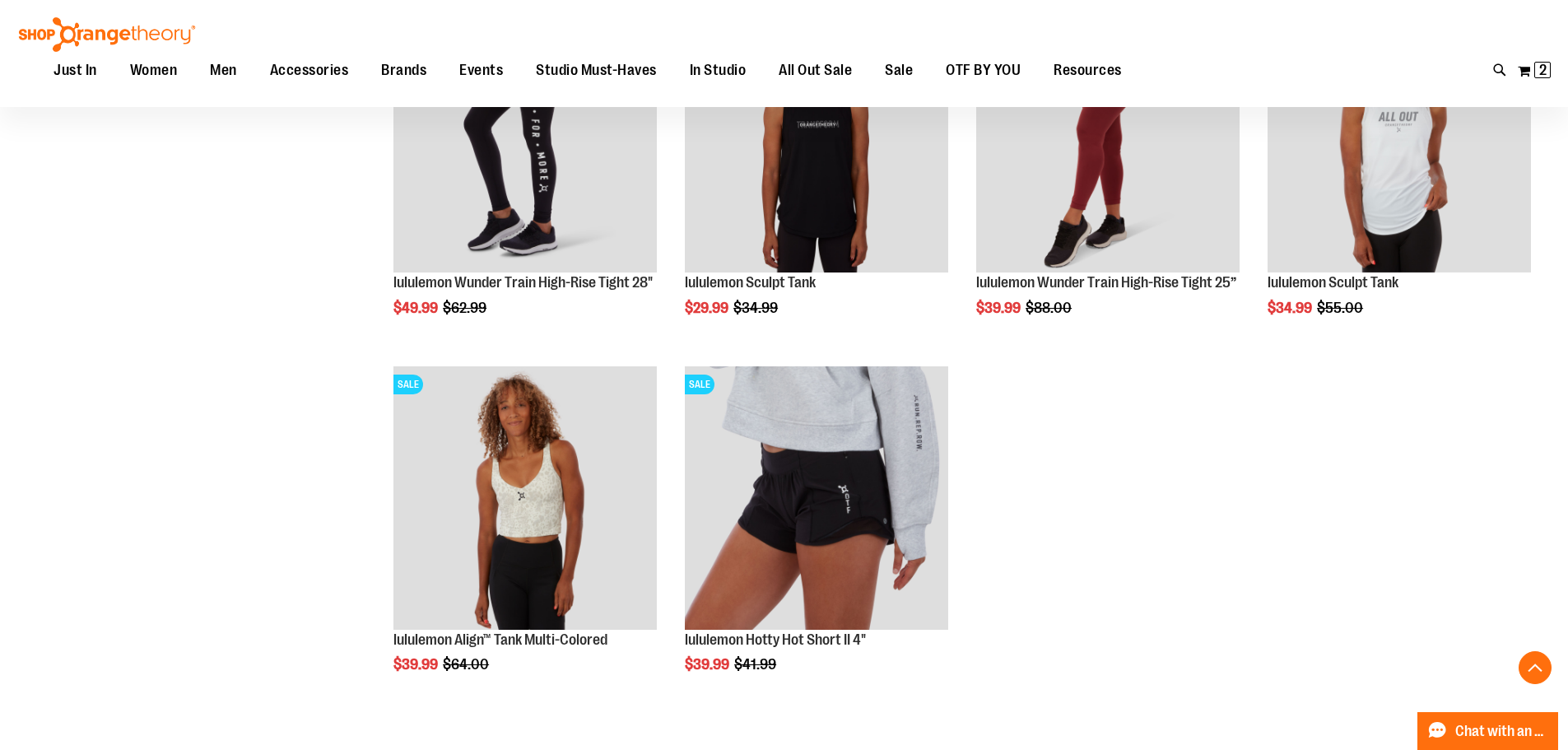 scroll, scrollTop: 4633, scrollLeft: 0, axis: vertical 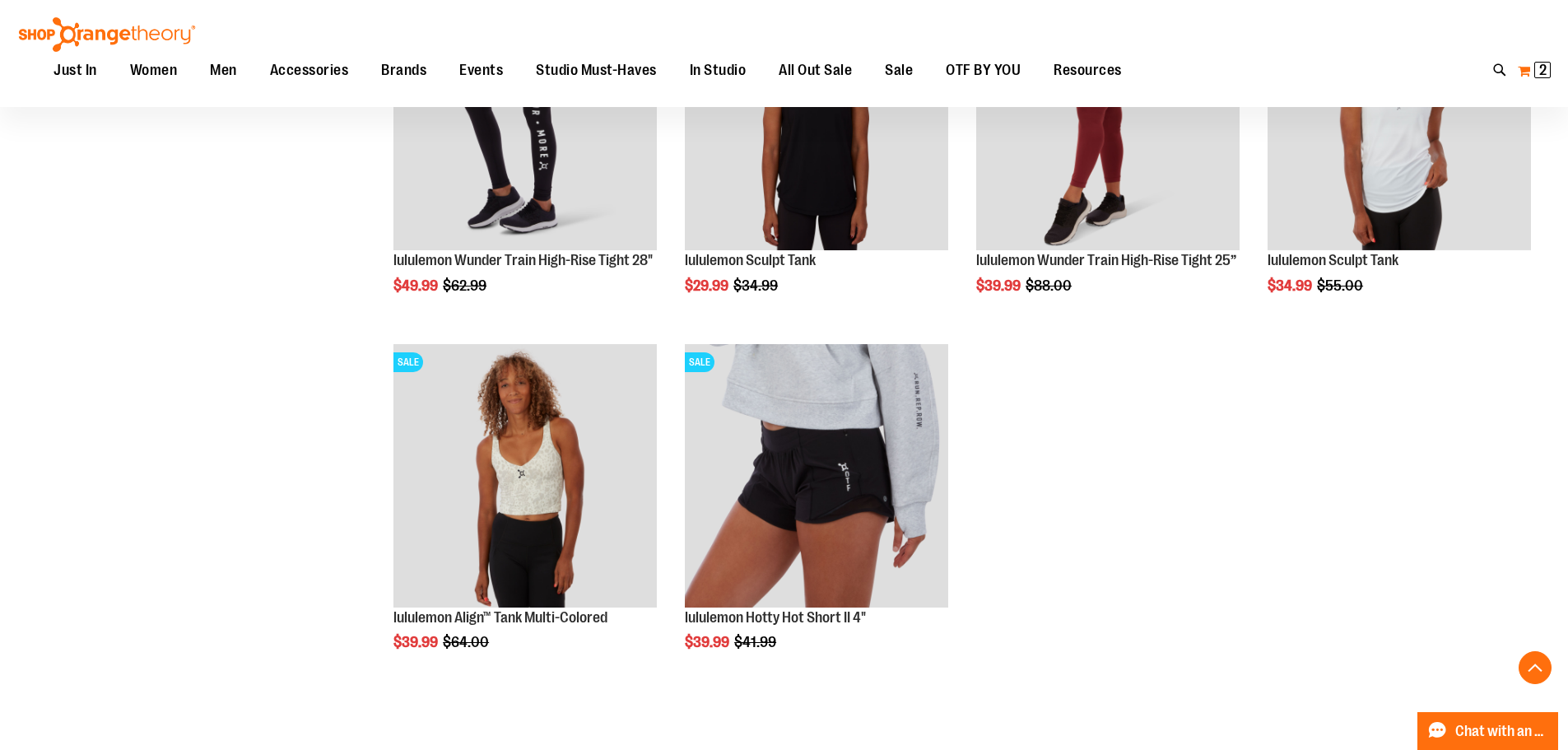 click on "2
2
items" at bounding box center (1542, 70) 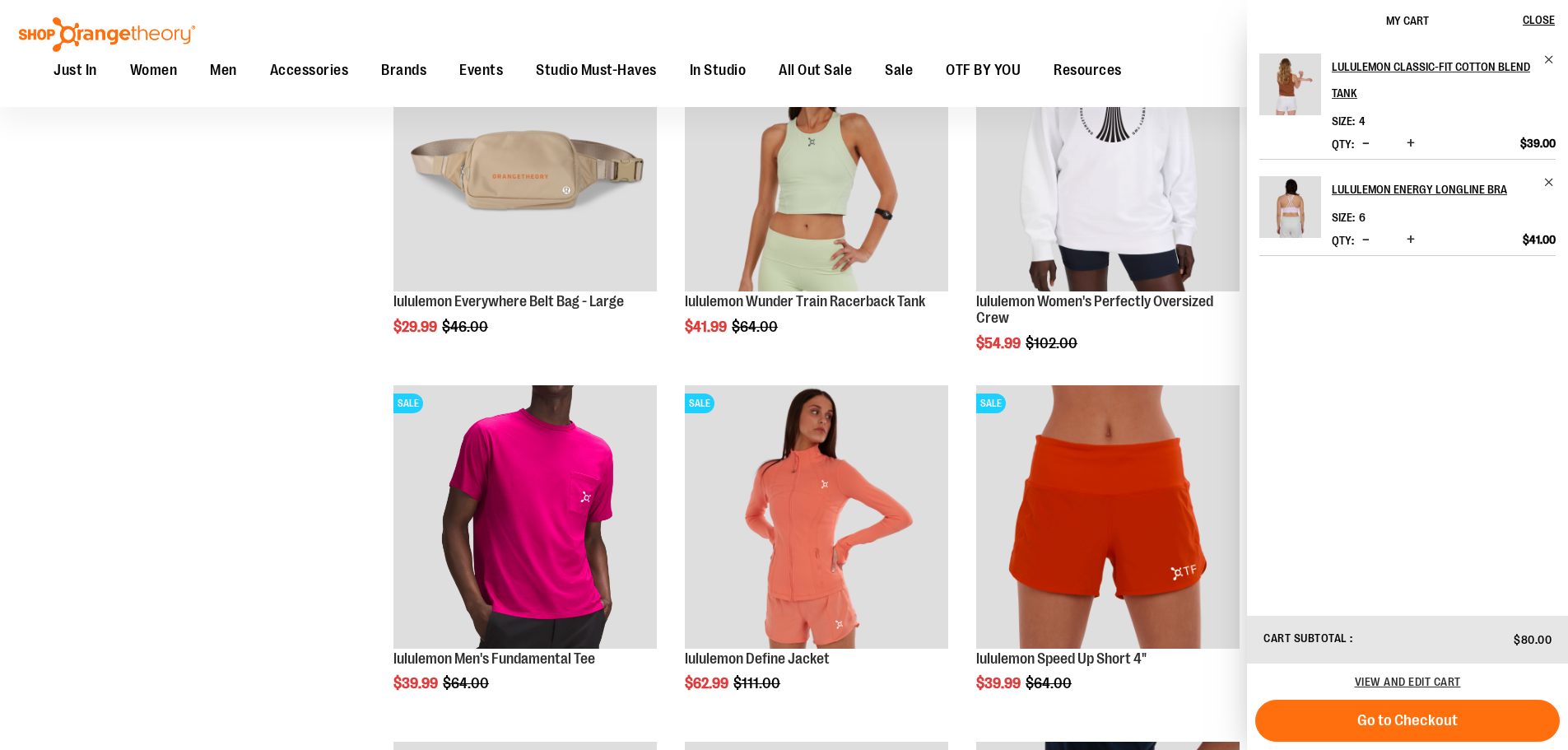 scroll, scrollTop: 3480, scrollLeft: 0, axis: vertical 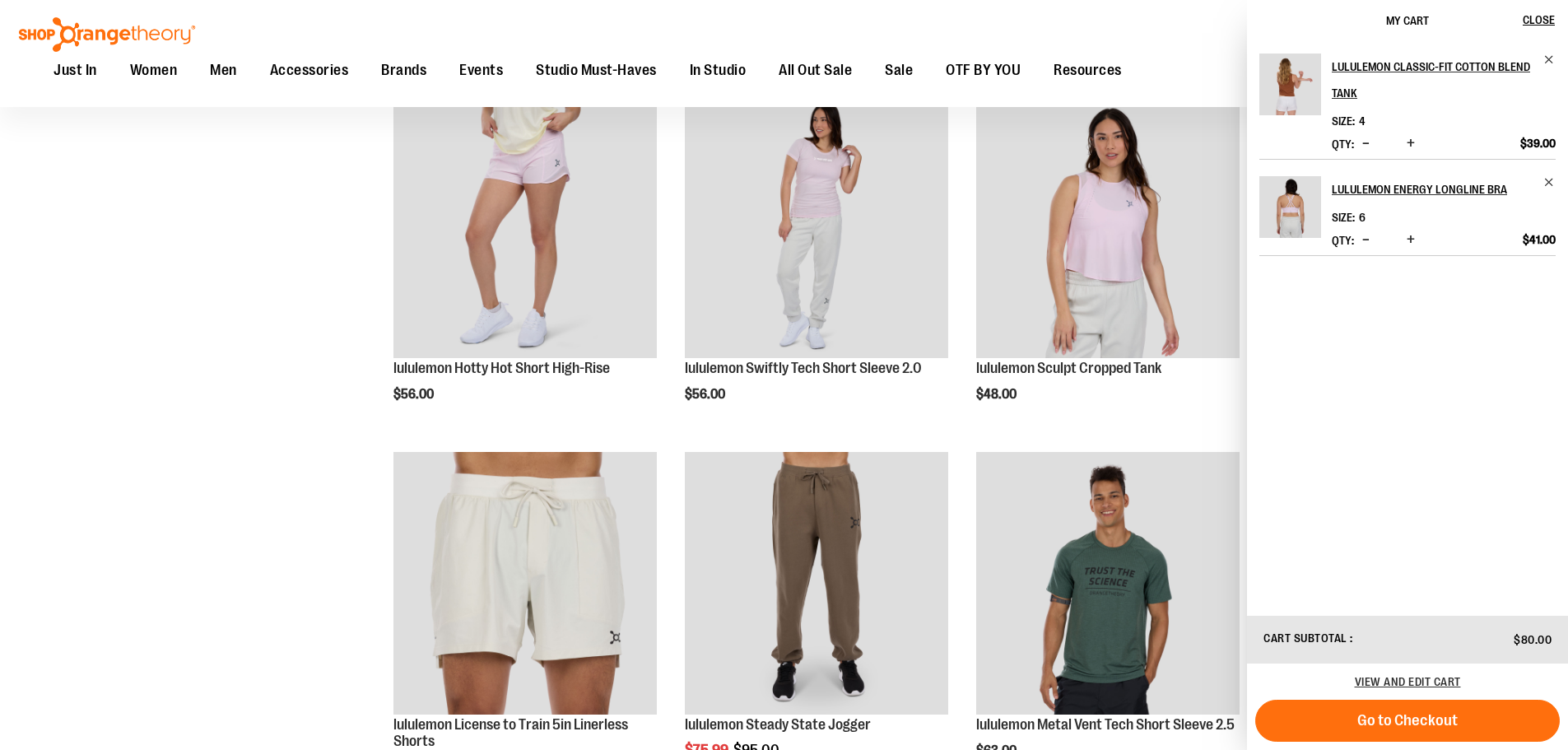 click on "**********" at bounding box center [941, 1172] 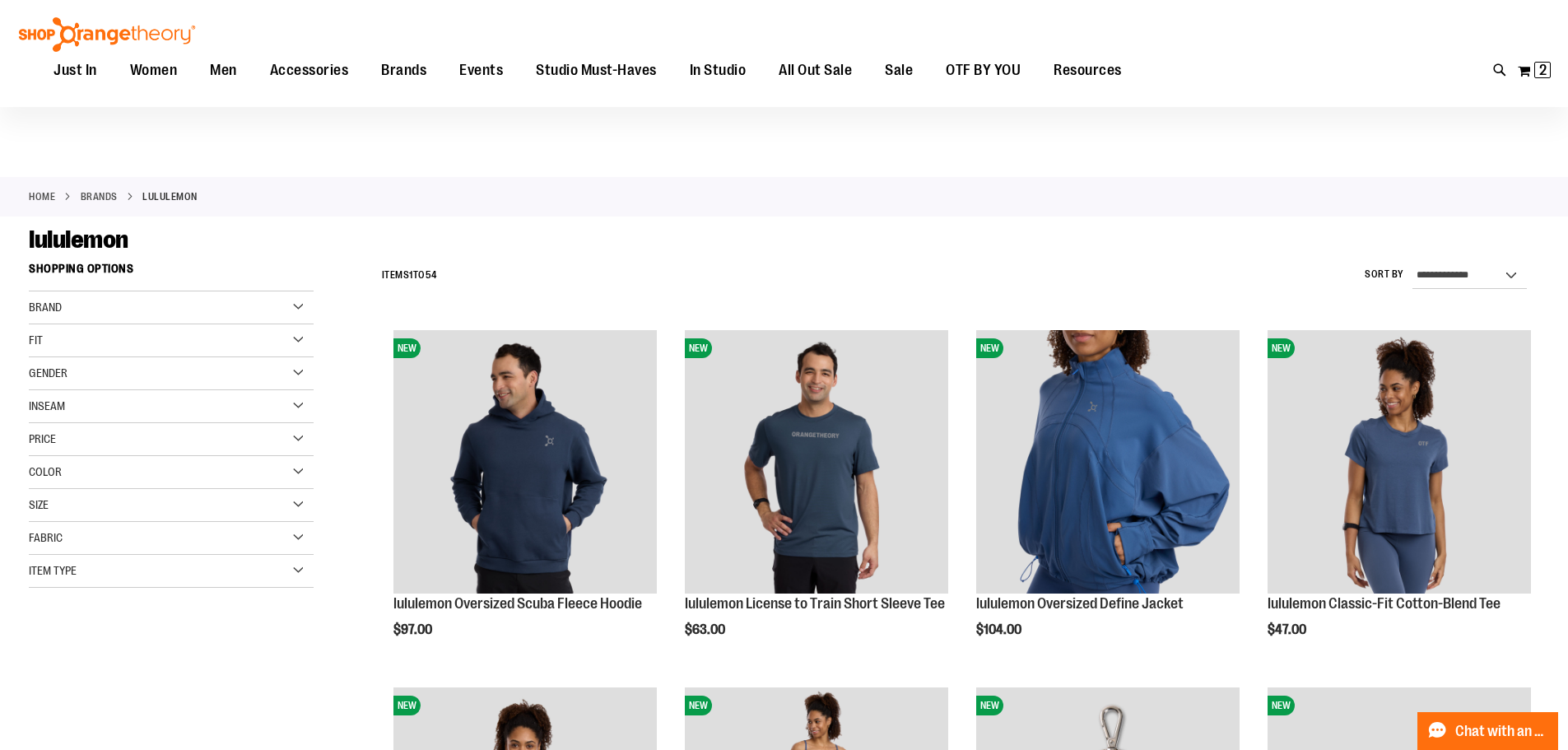 scroll, scrollTop: 0, scrollLeft: 0, axis: both 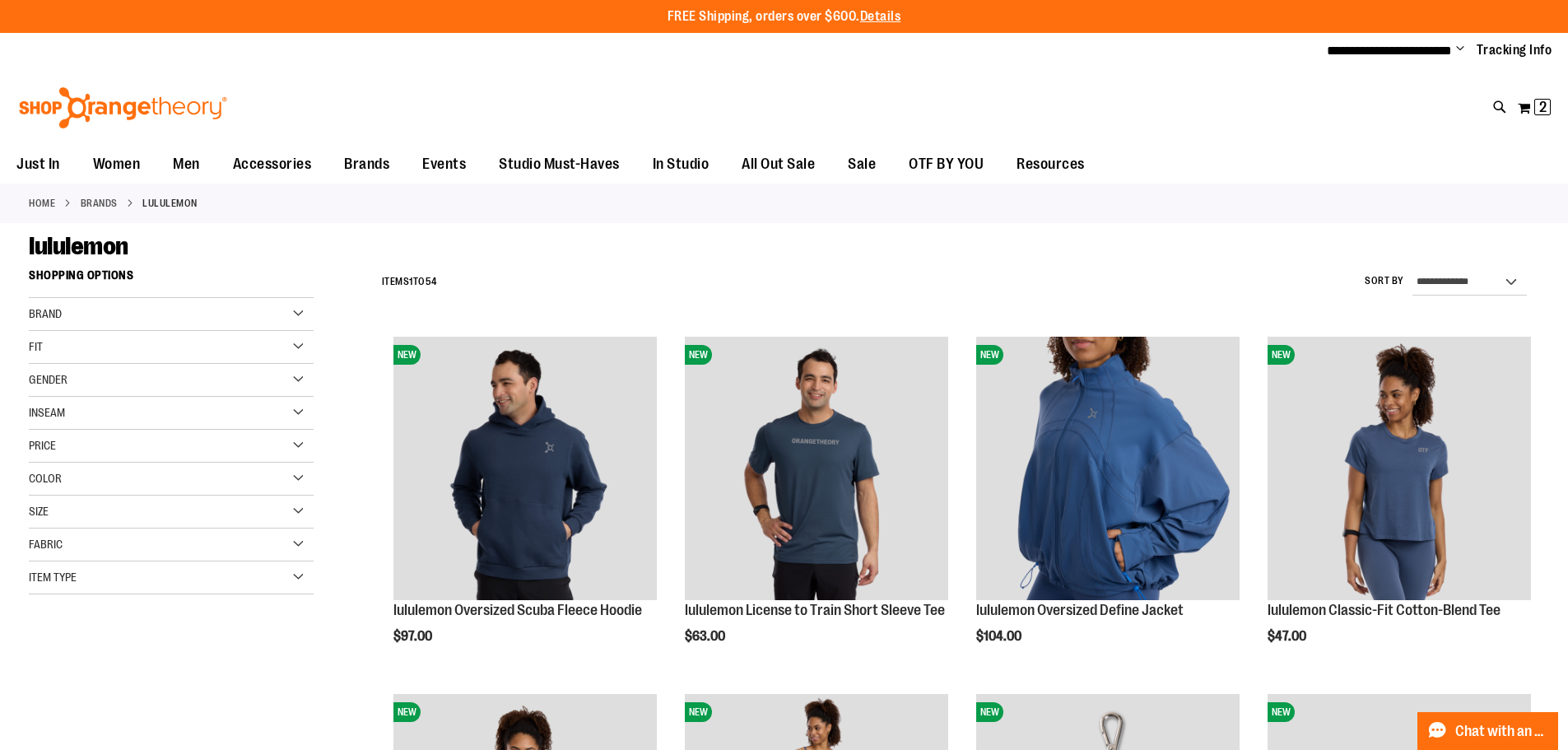 click on "Gender" at bounding box center [171, 380] 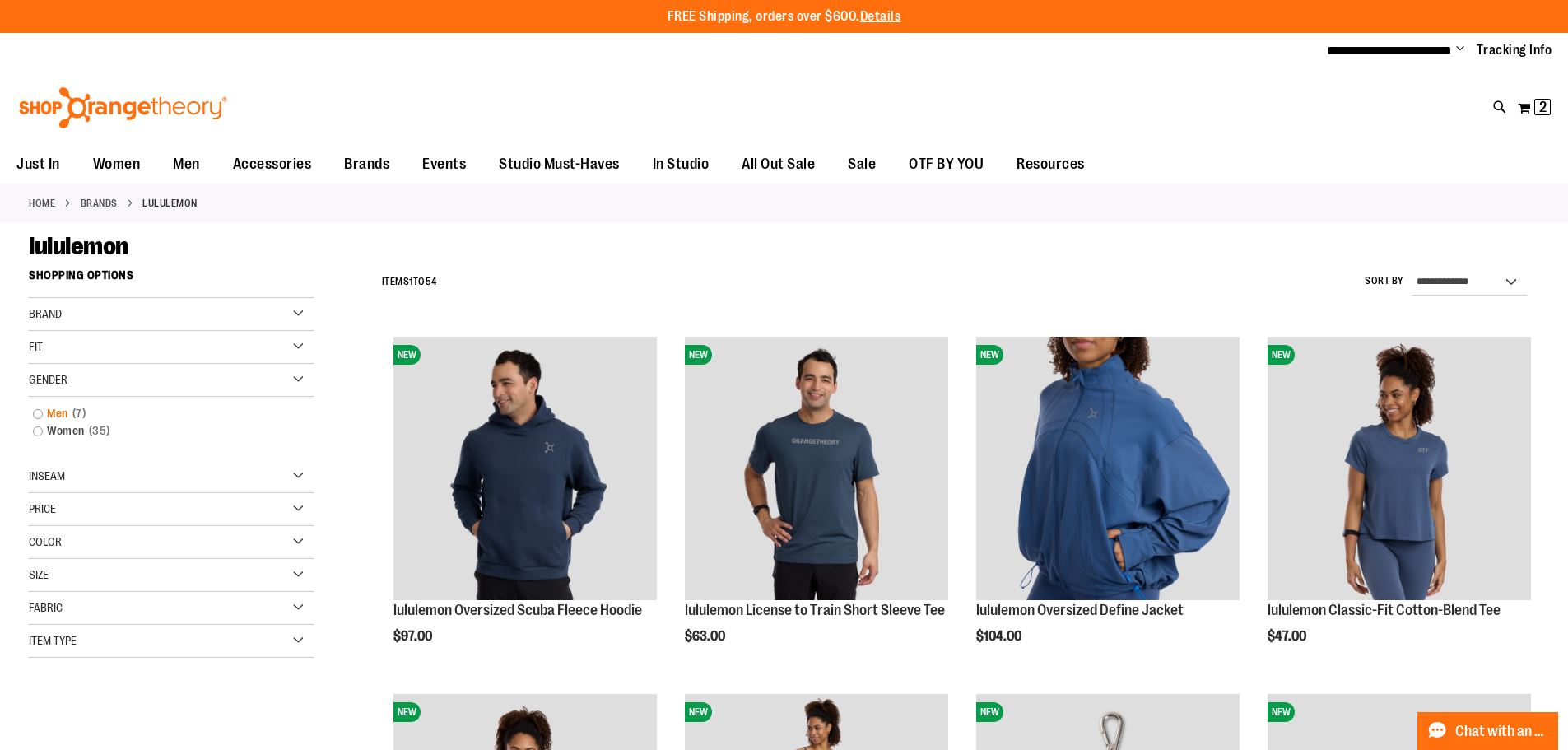 click on "Men                                             7
items" at bounding box center (161, 413) 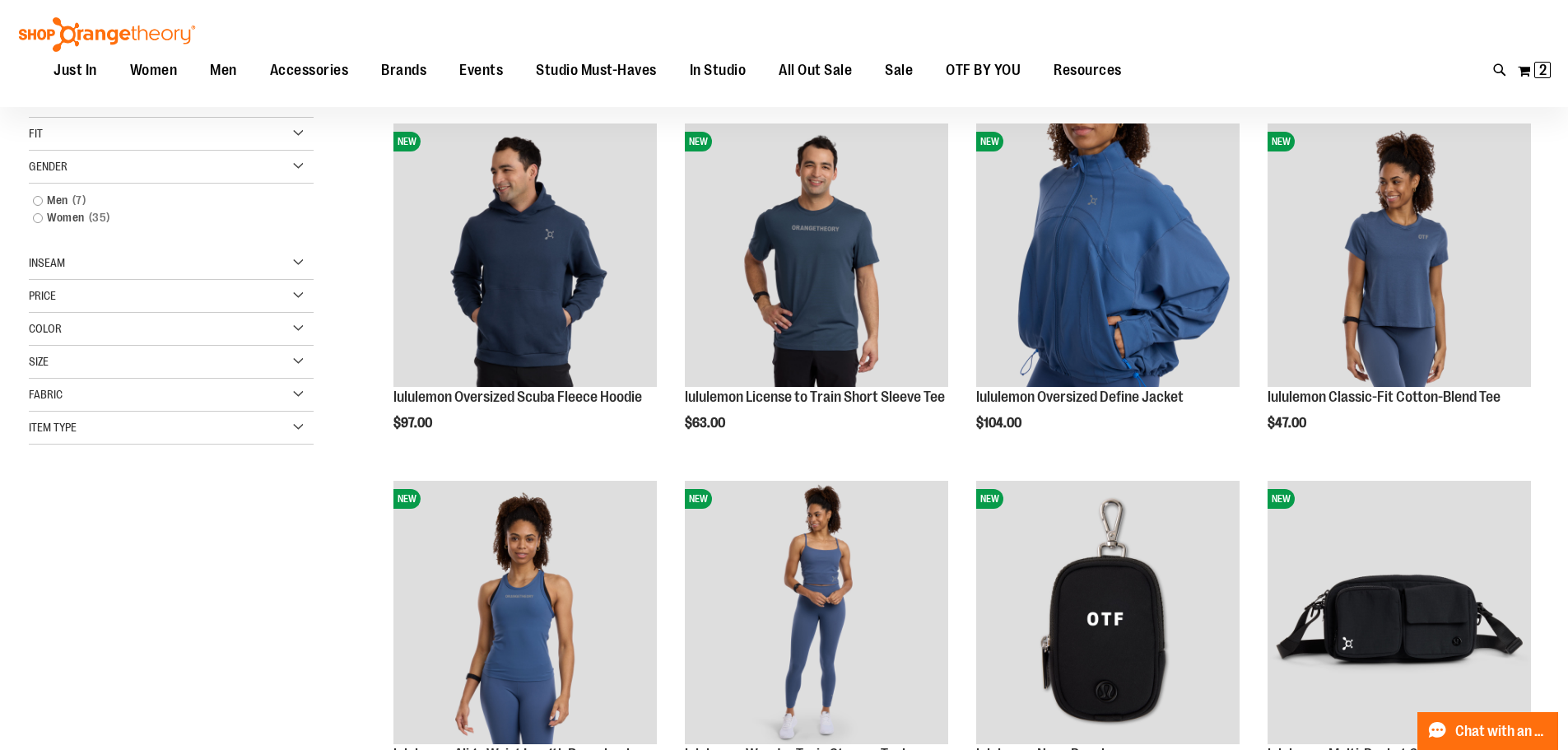 scroll, scrollTop: 260, scrollLeft: 0, axis: vertical 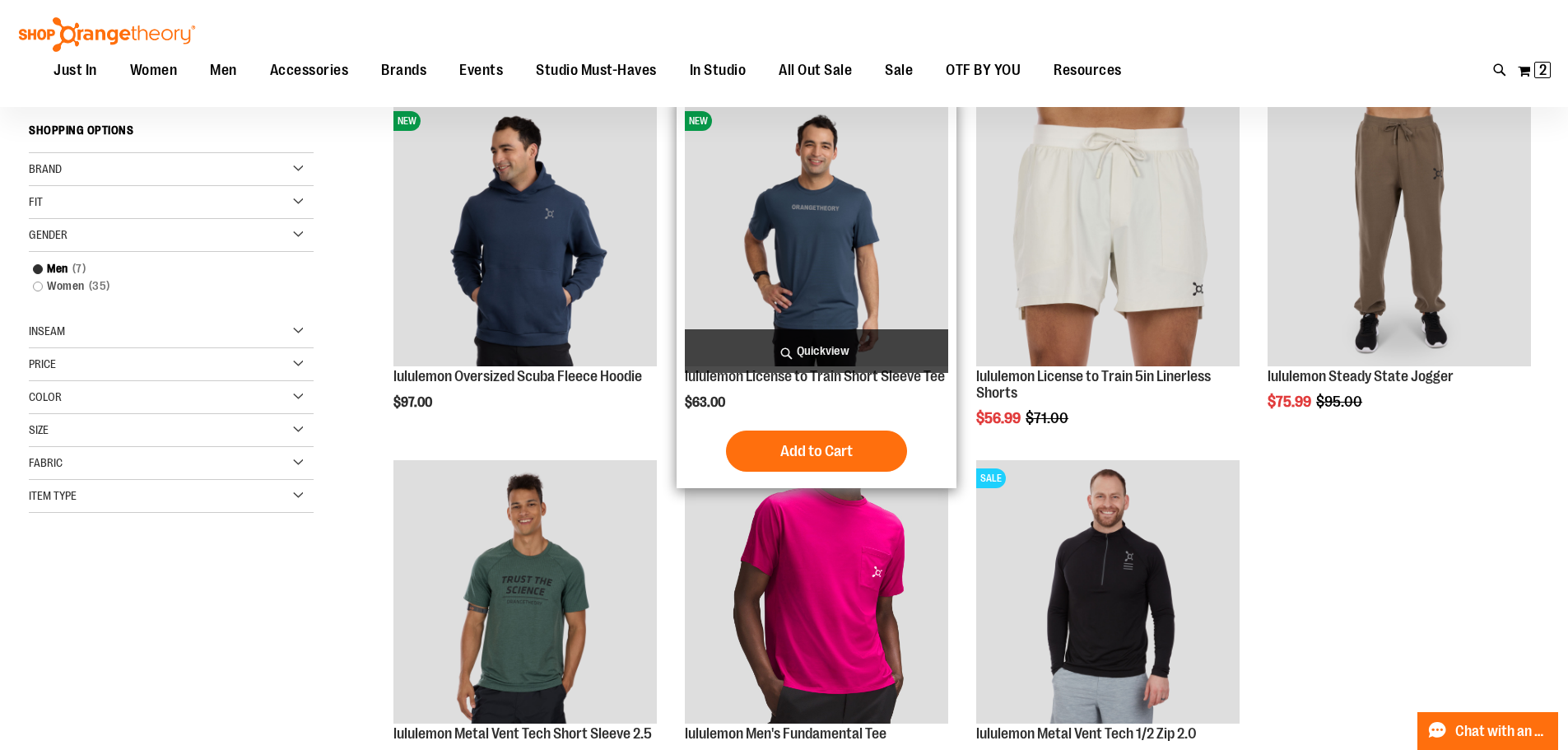 click at bounding box center [817, 235] 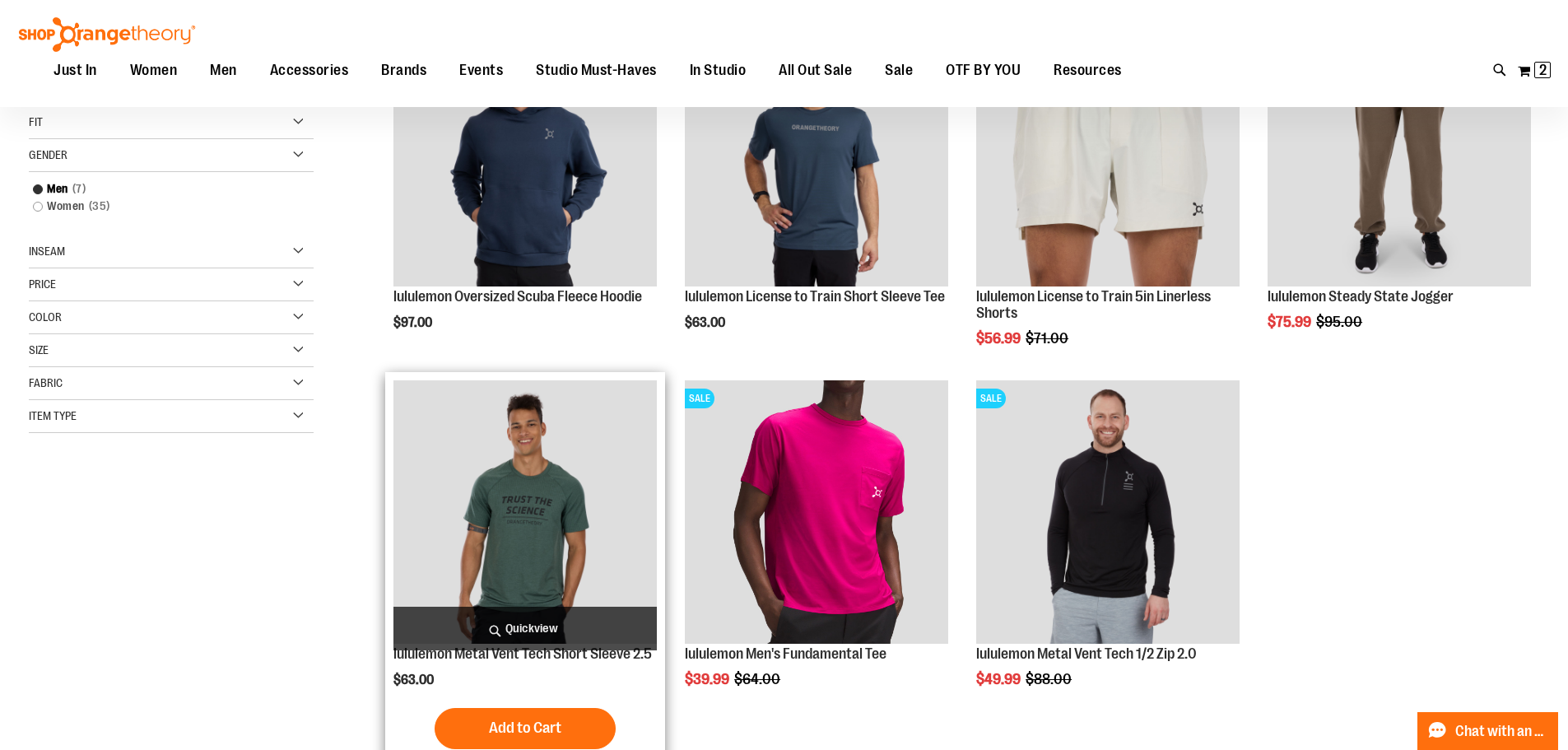 scroll, scrollTop: 232, scrollLeft: 0, axis: vertical 